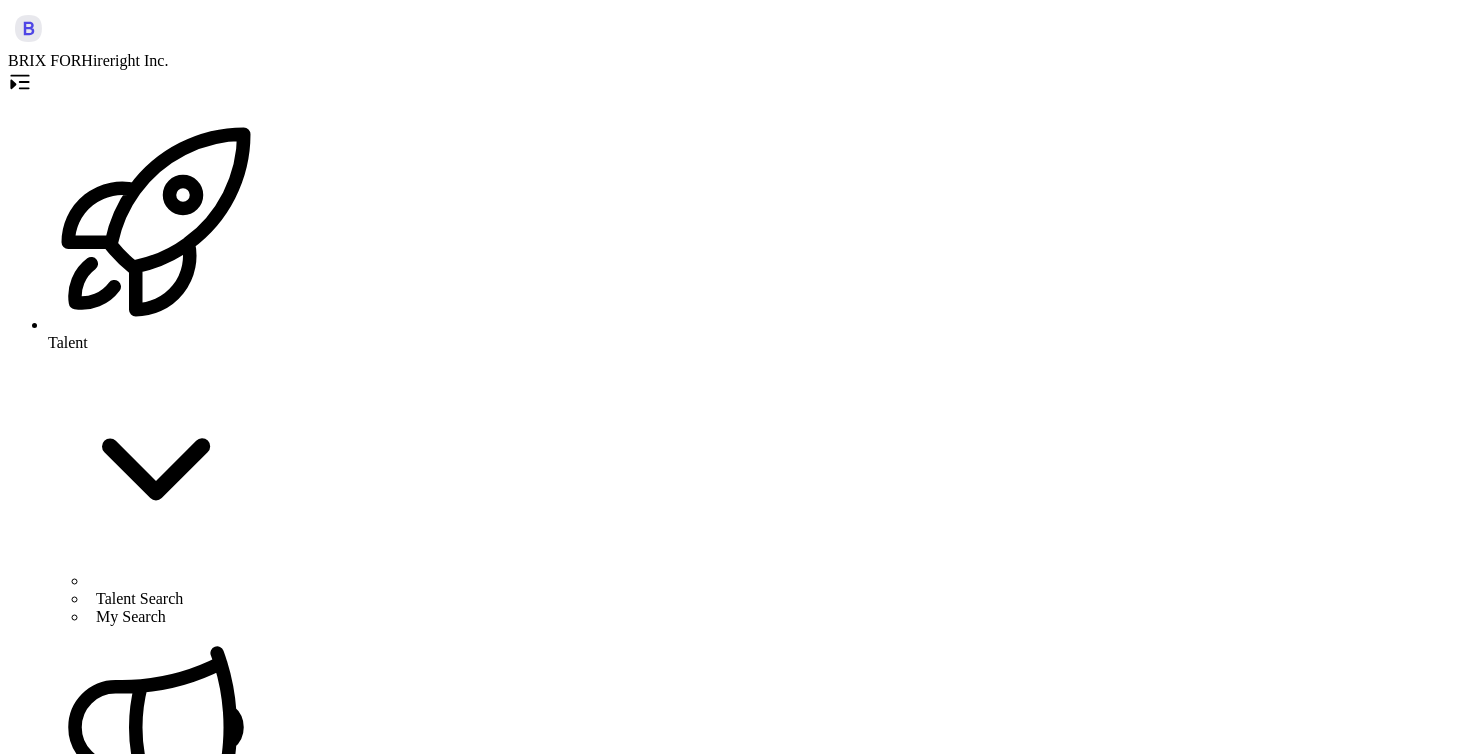 scroll, scrollTop: 0, scrollLeft: 0, axis: both 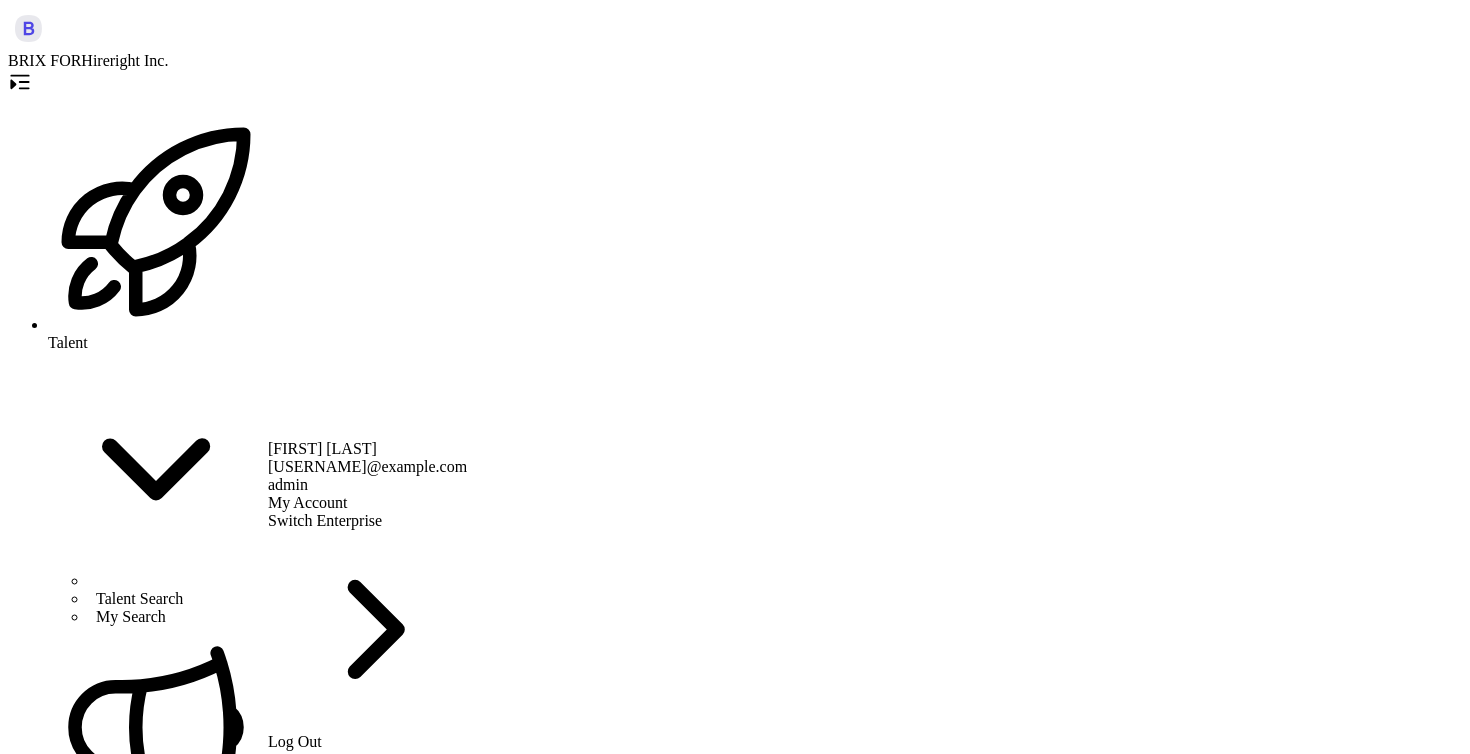 click at bounding box center [136, 3998] 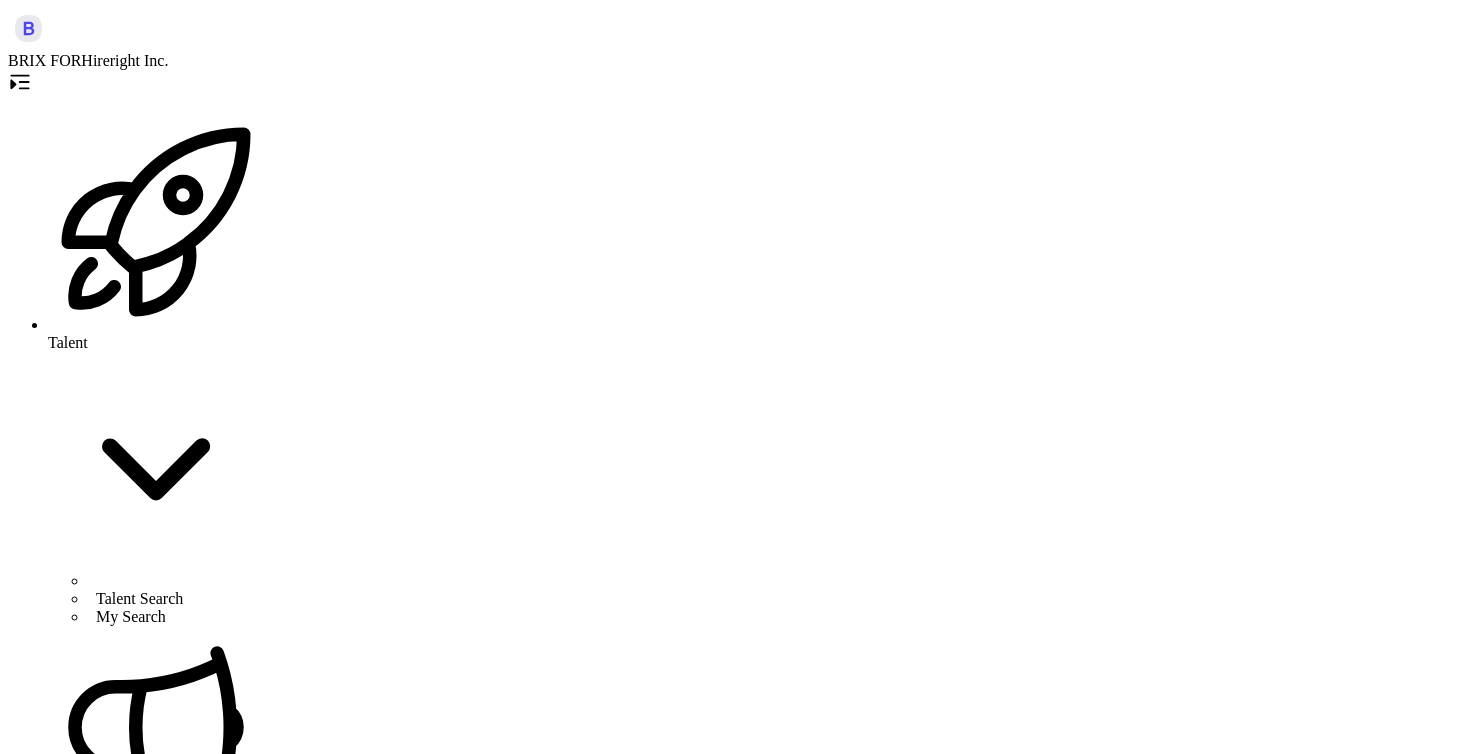 scroll, scrollTop: 0, scrollLeft: 0, axis: both 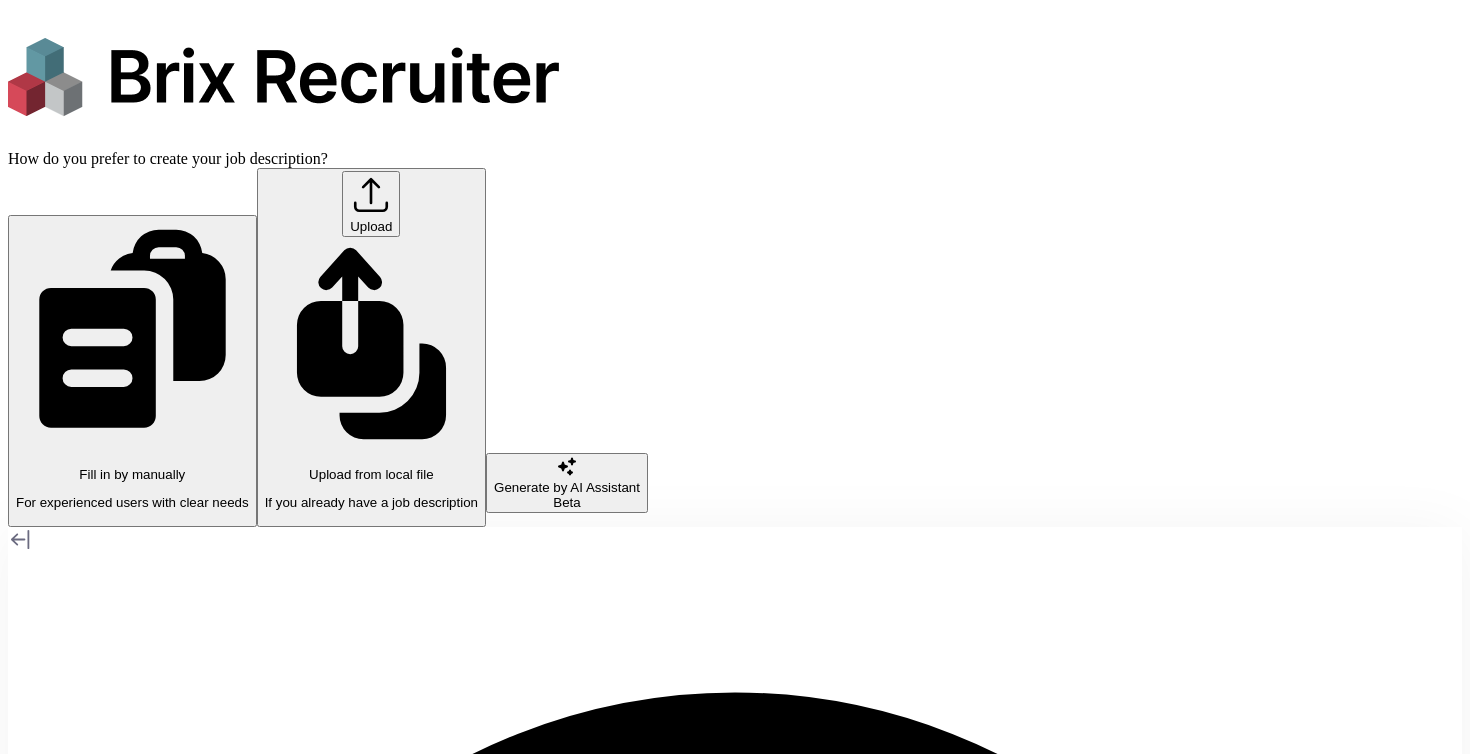 click on "For experienced users with clear needs" at bounding box center [132, 502] 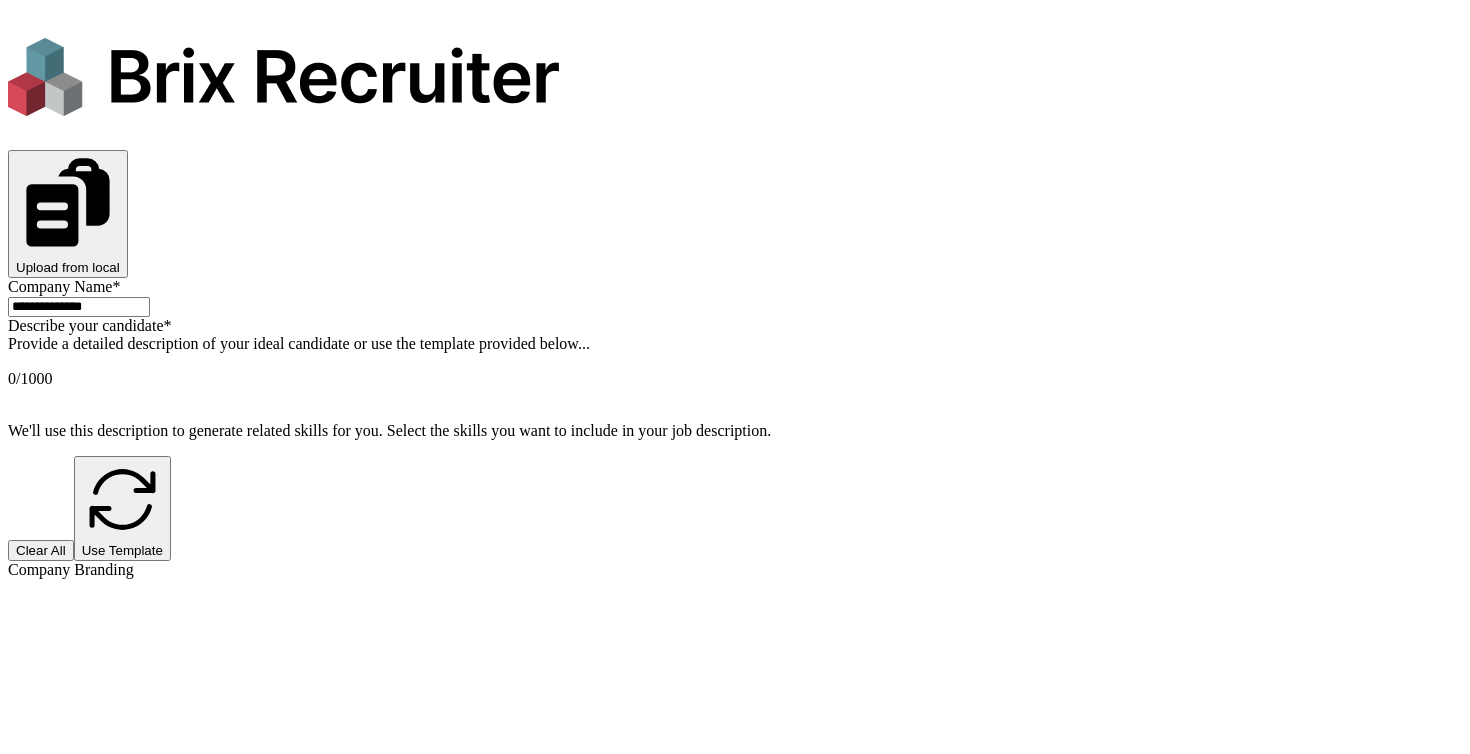 scroll, scrollTop: 0, scrollLeft: 0, axis: both 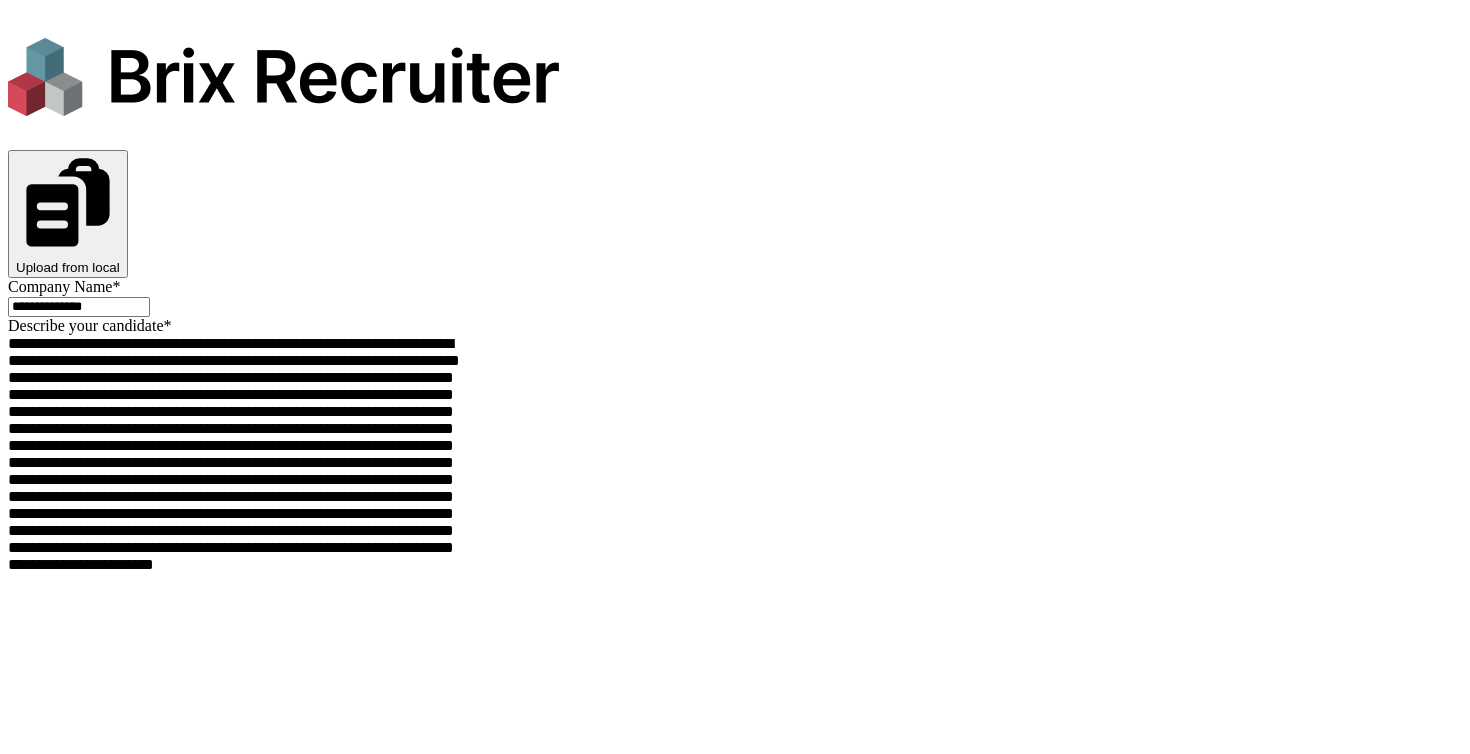 click at bounding box center (26, 4411) 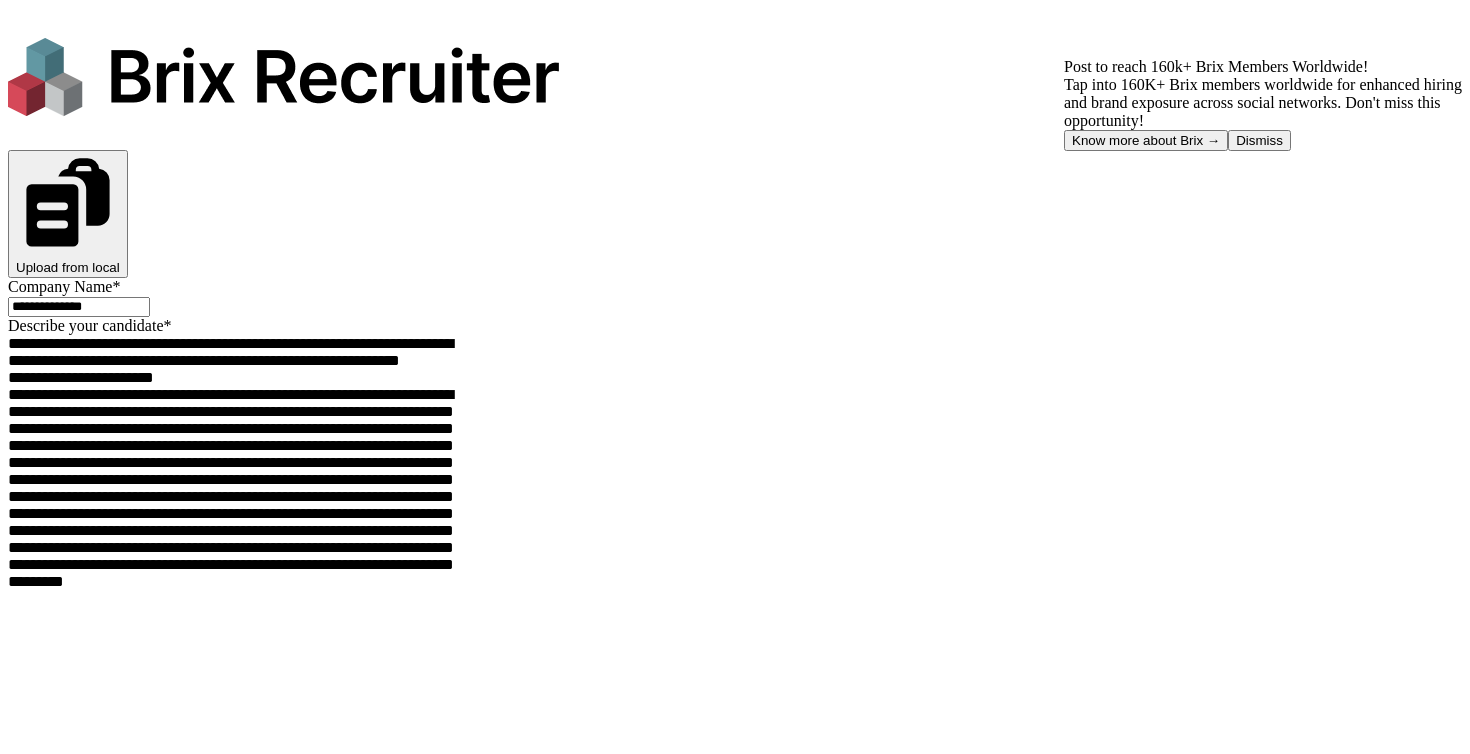 scroll, scrollTop: 229, scrollLeft: 0, axis: vertical 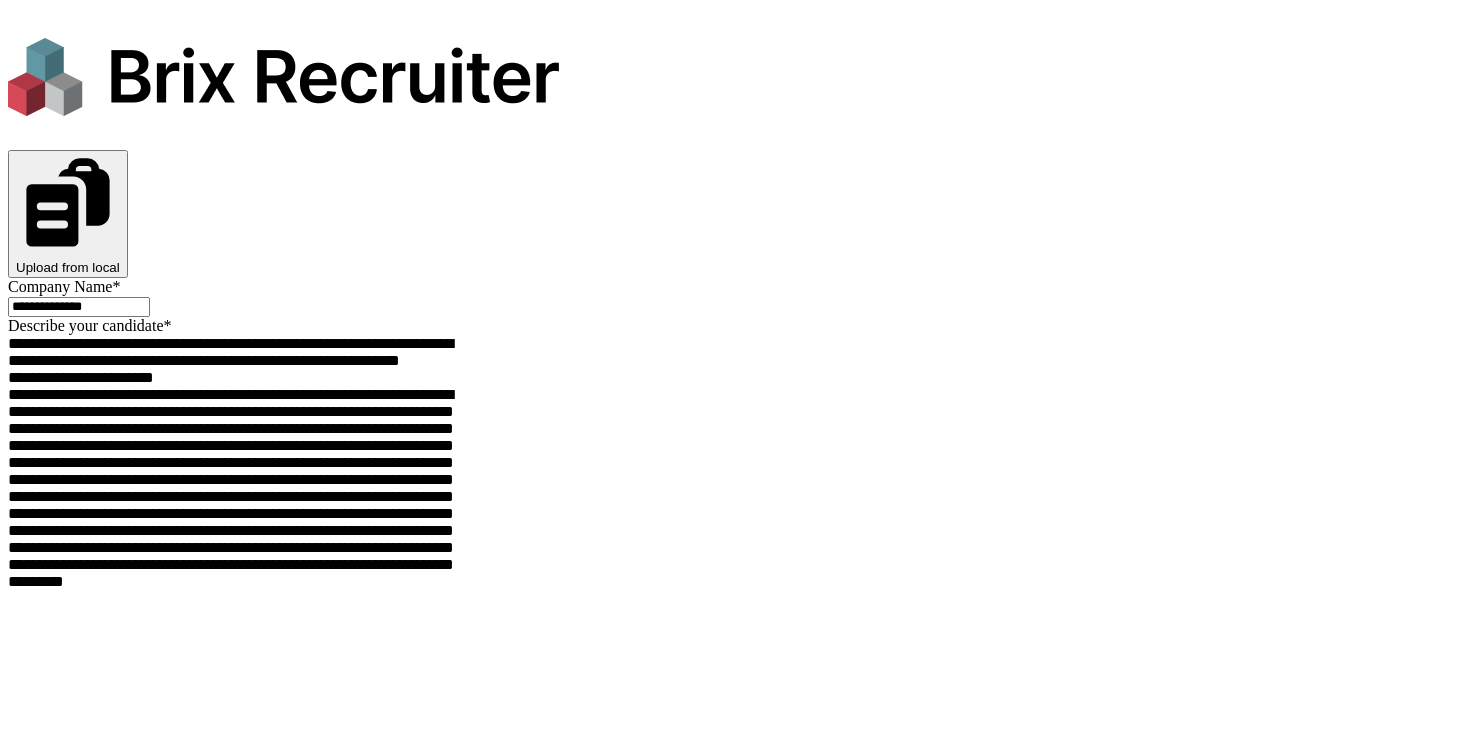 click on "**********" at bounding box center (354, 4835) 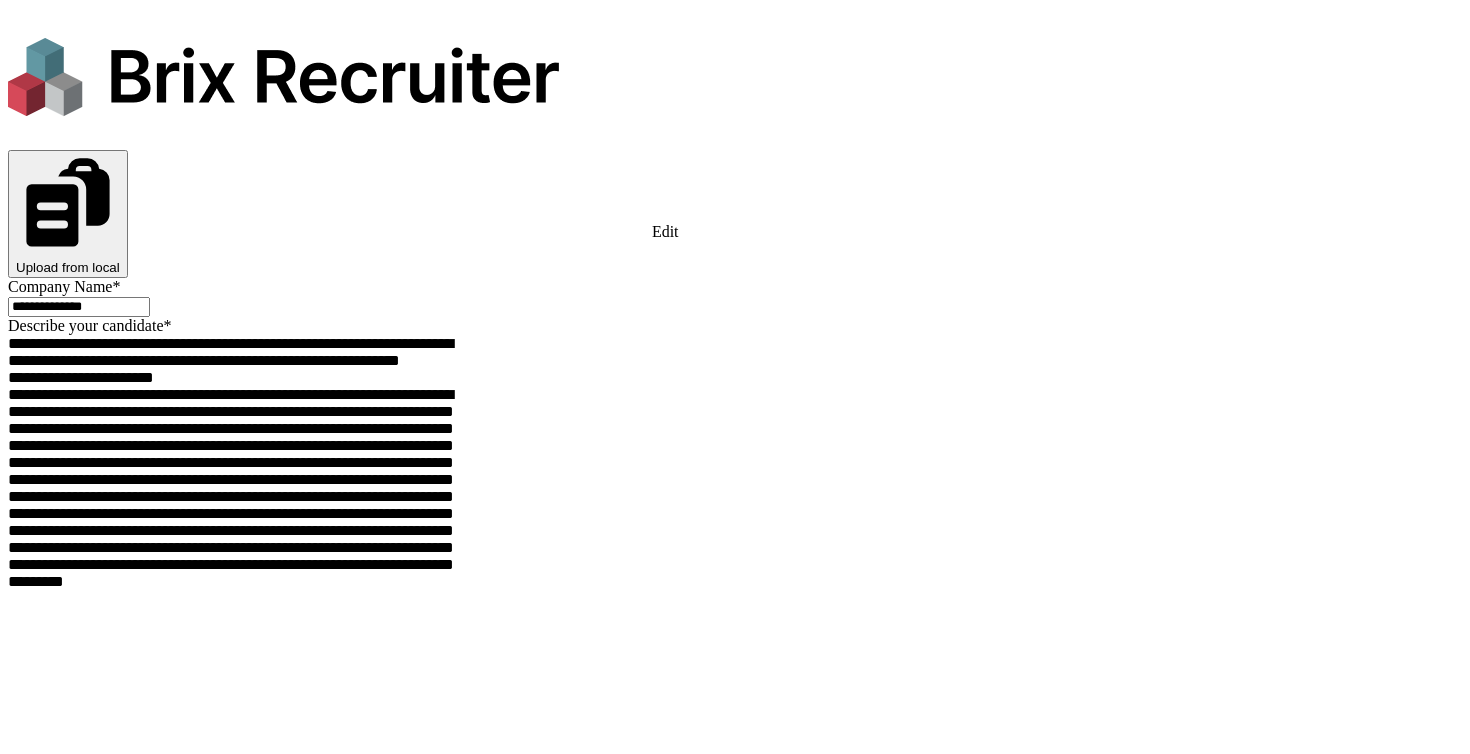 click at bounding box center (28, 5056) 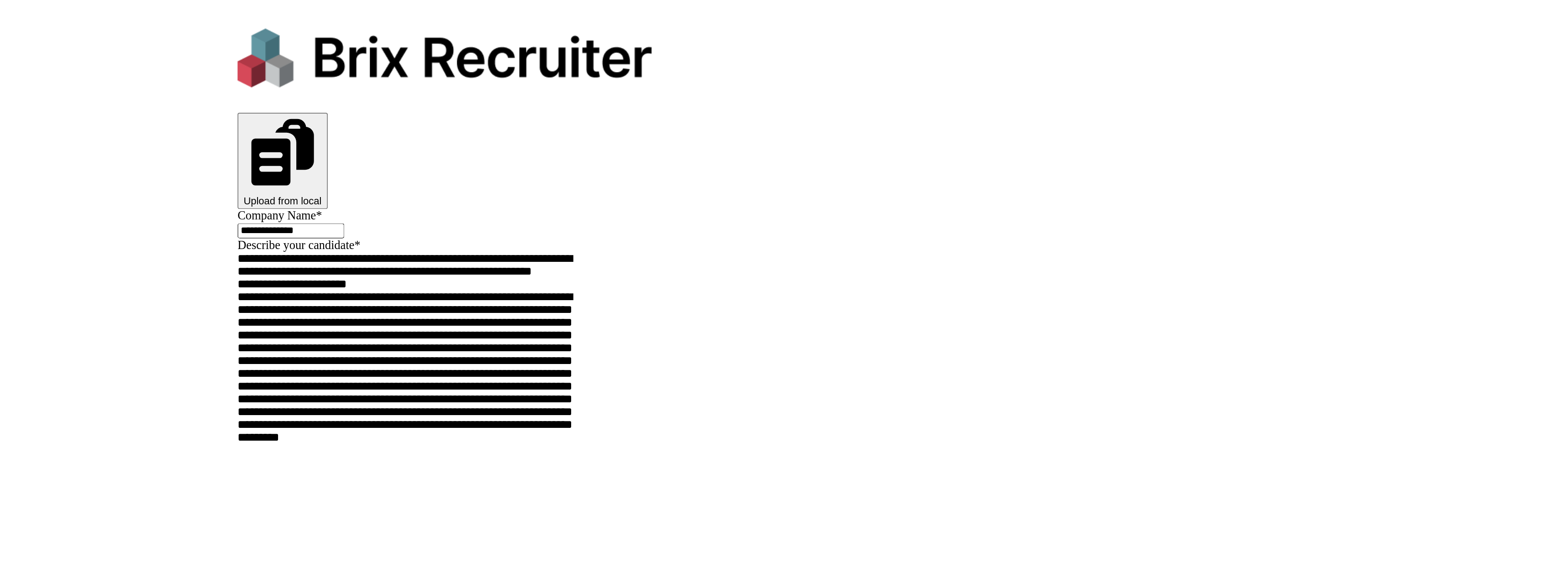scroll, scrollTop: 57, scrollLeft: 0, axis: vertical 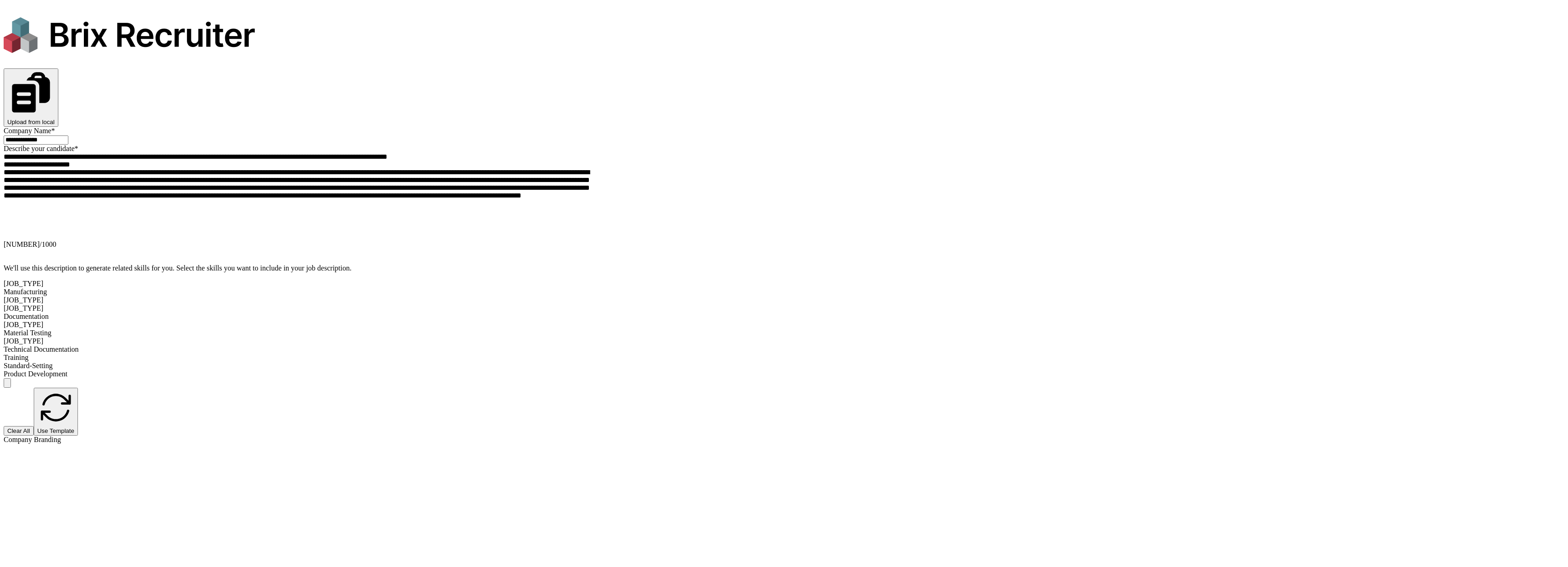 click on "**********" at bounding box center [260, 3876] 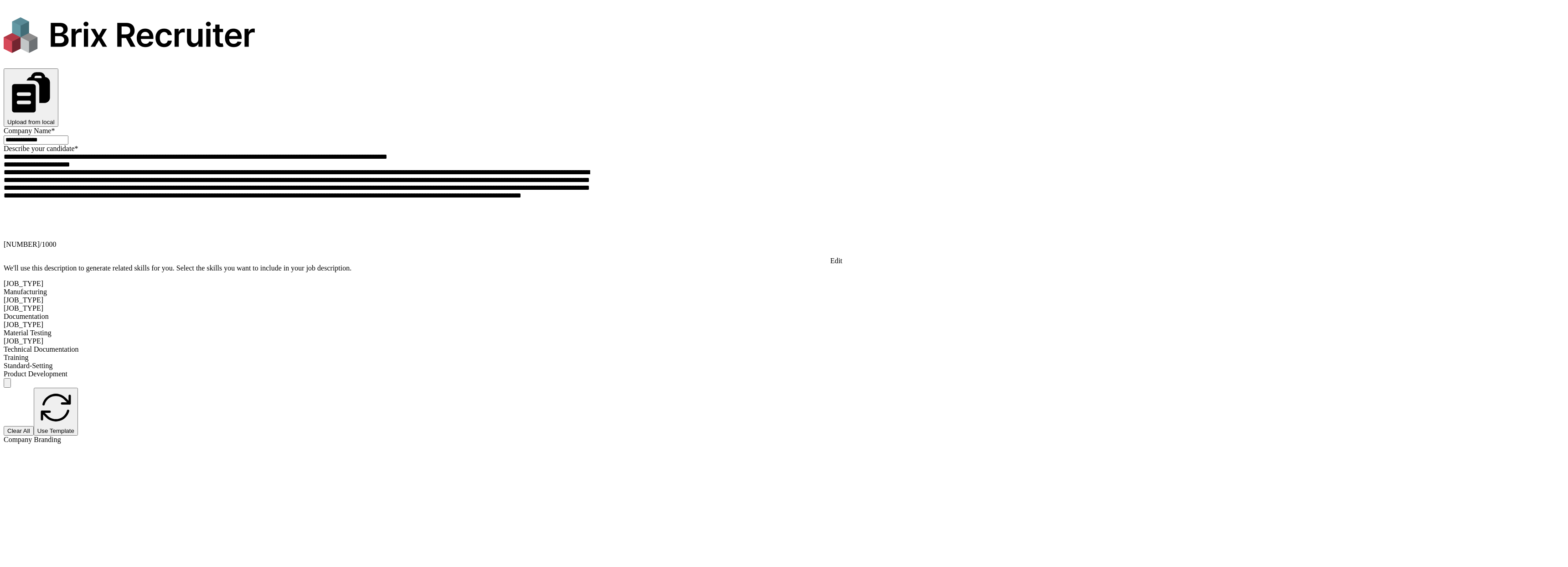 click at bounding box center (15, 4103) 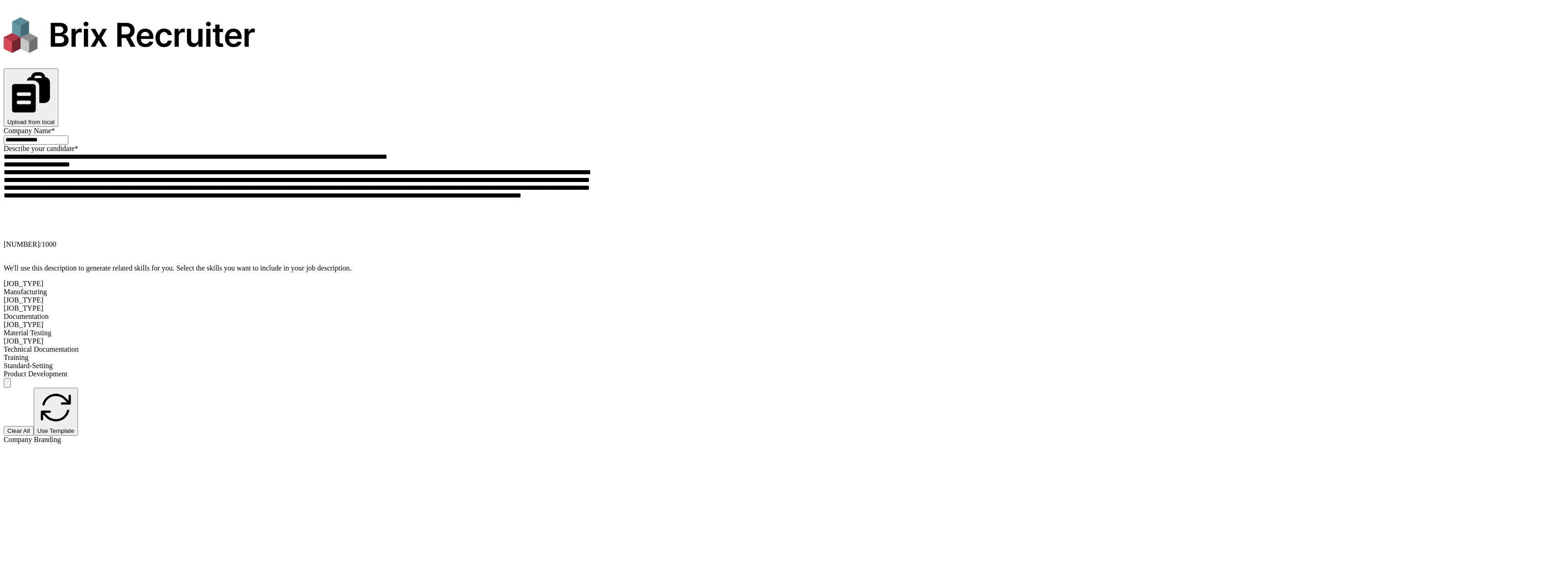 click on "Confirm" at bounding box center (44, 5833) 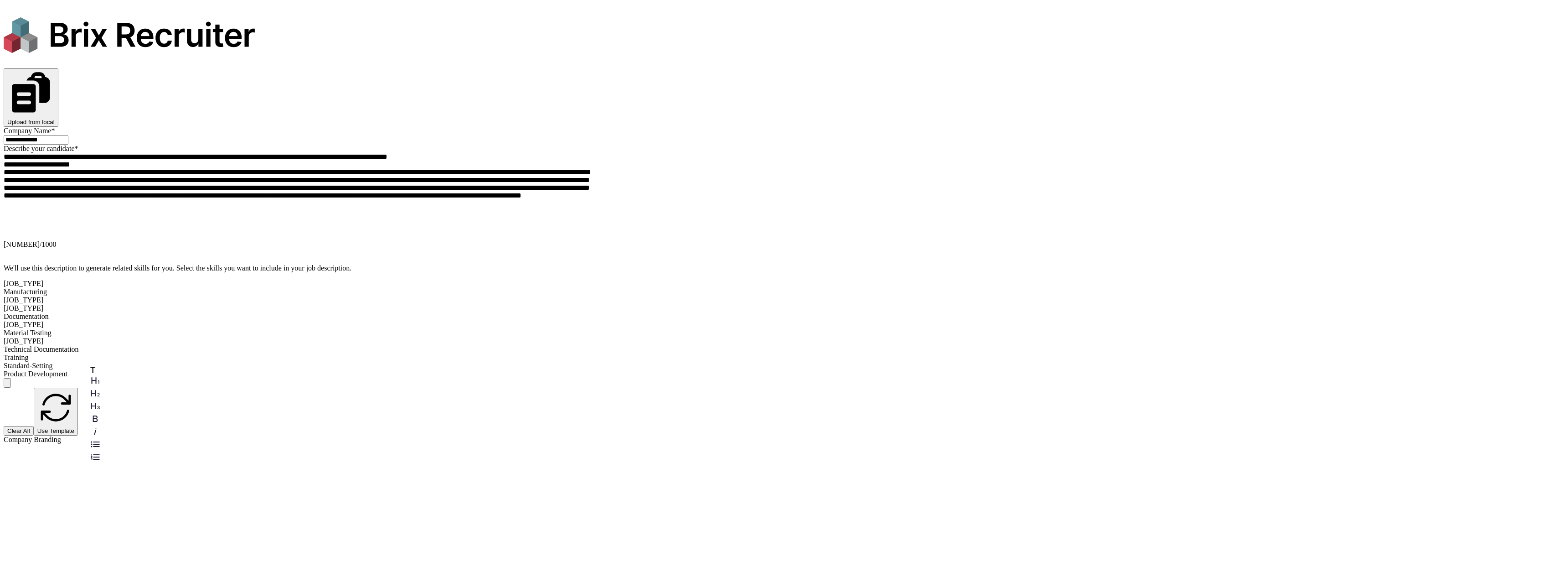 drag, startPoint x: 1142, startPoint y: 325, endPoint x: 854, endPoint y: 229, distance: 303.5787 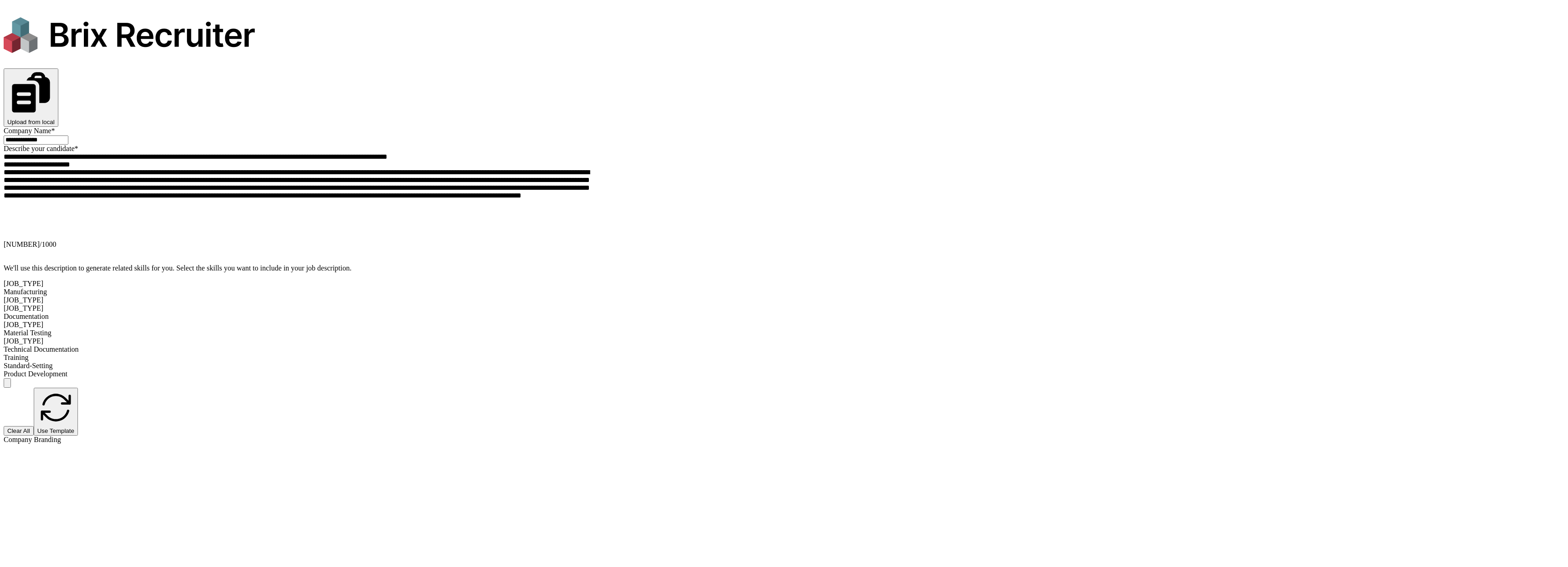 drag, startPoint x: 936, startPoint y: 324, endPoint x: 778, endPoint y: 318, distance: 158.11388 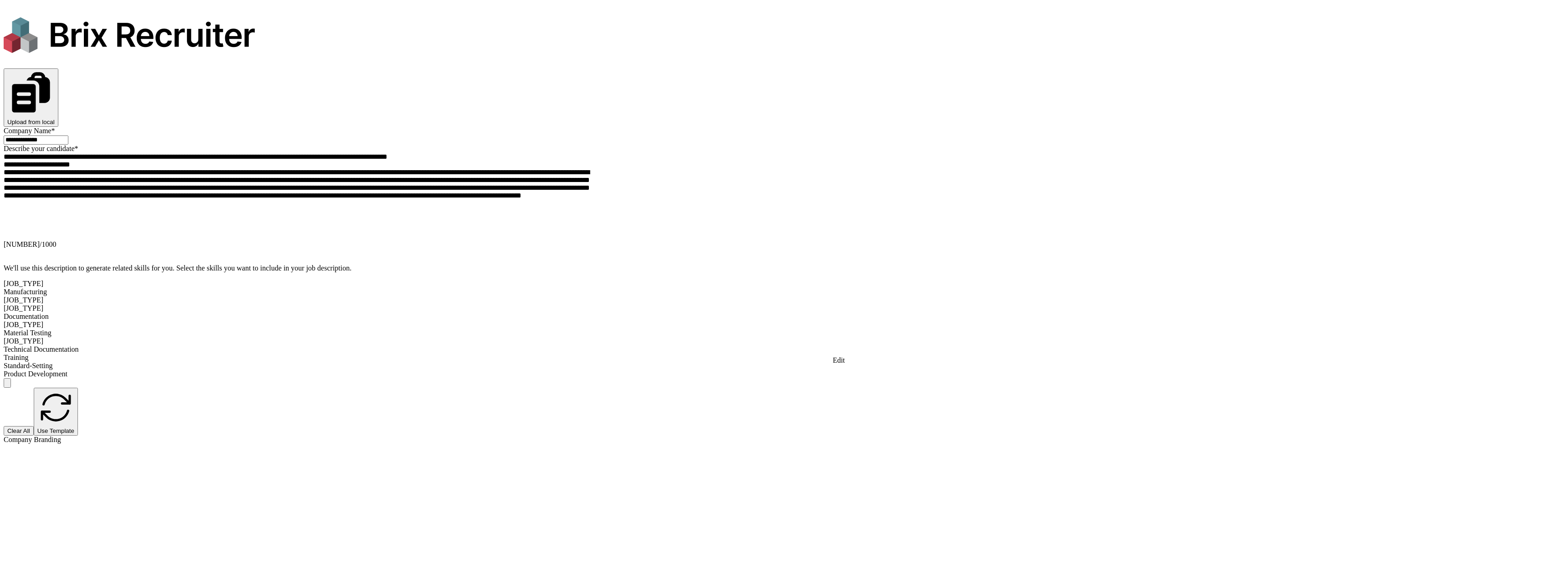 click at bounding box center (7, 3952) 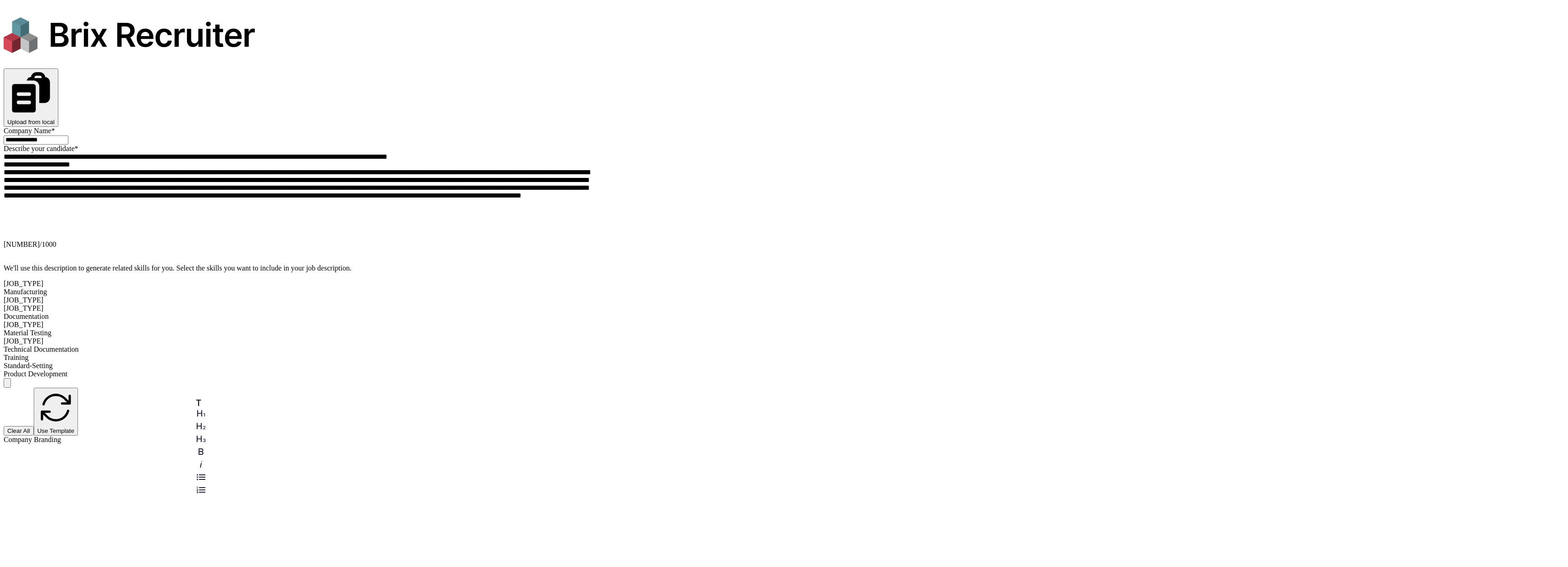 drag, startPoint x: 1365, startPoint y: 415, endPoint x: 864, endPoint y: 358, distance: 504.2321 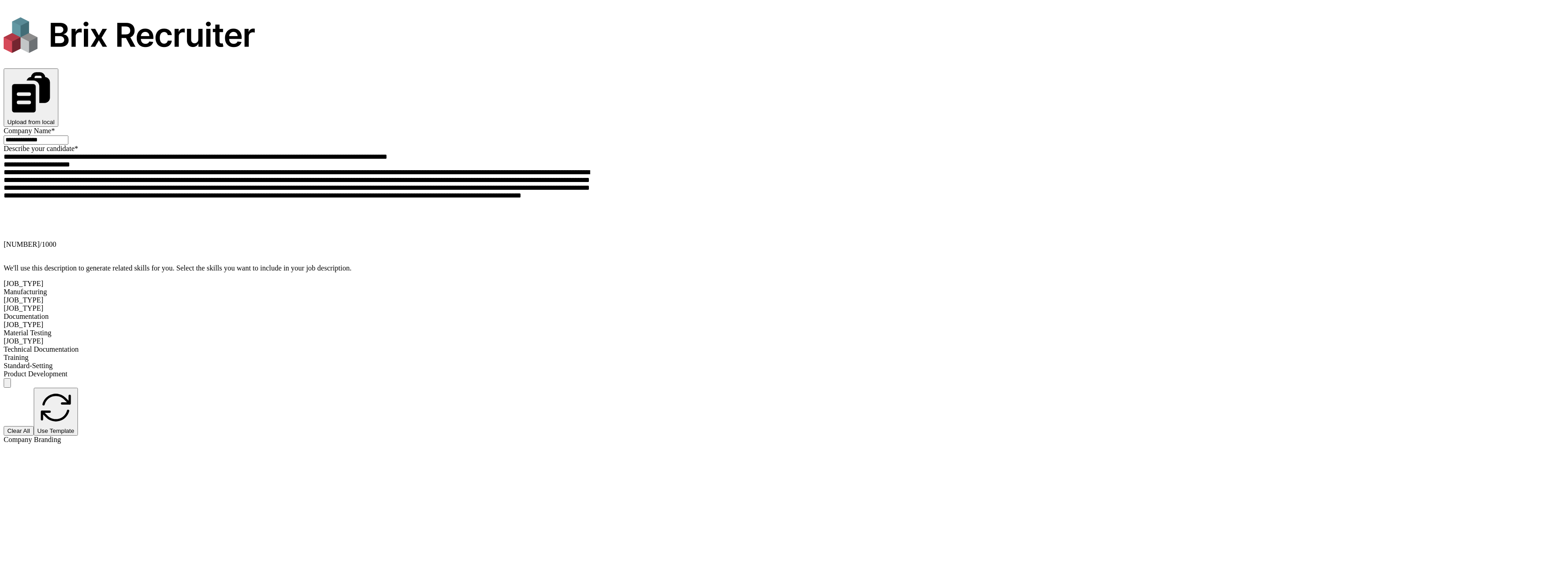 click on "Save" at bounding box center (41, 4164) 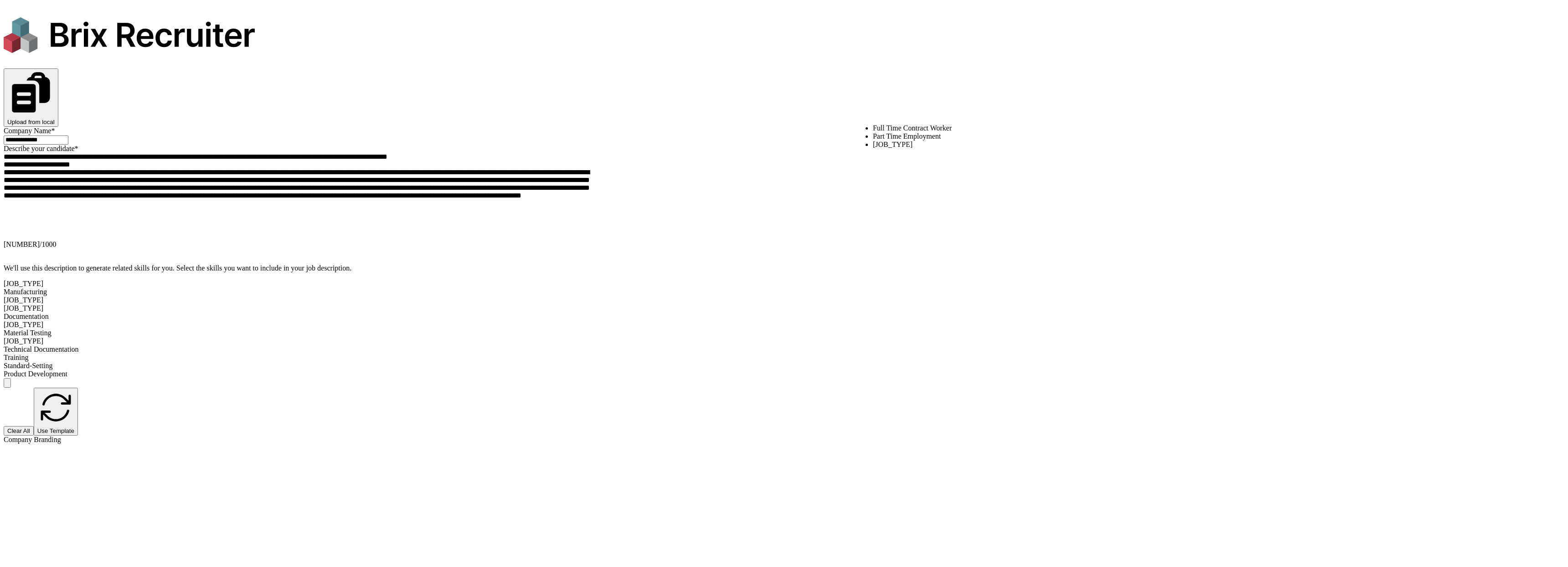 click on "[JOB_TYPE]" at bounding box center [990, 145] 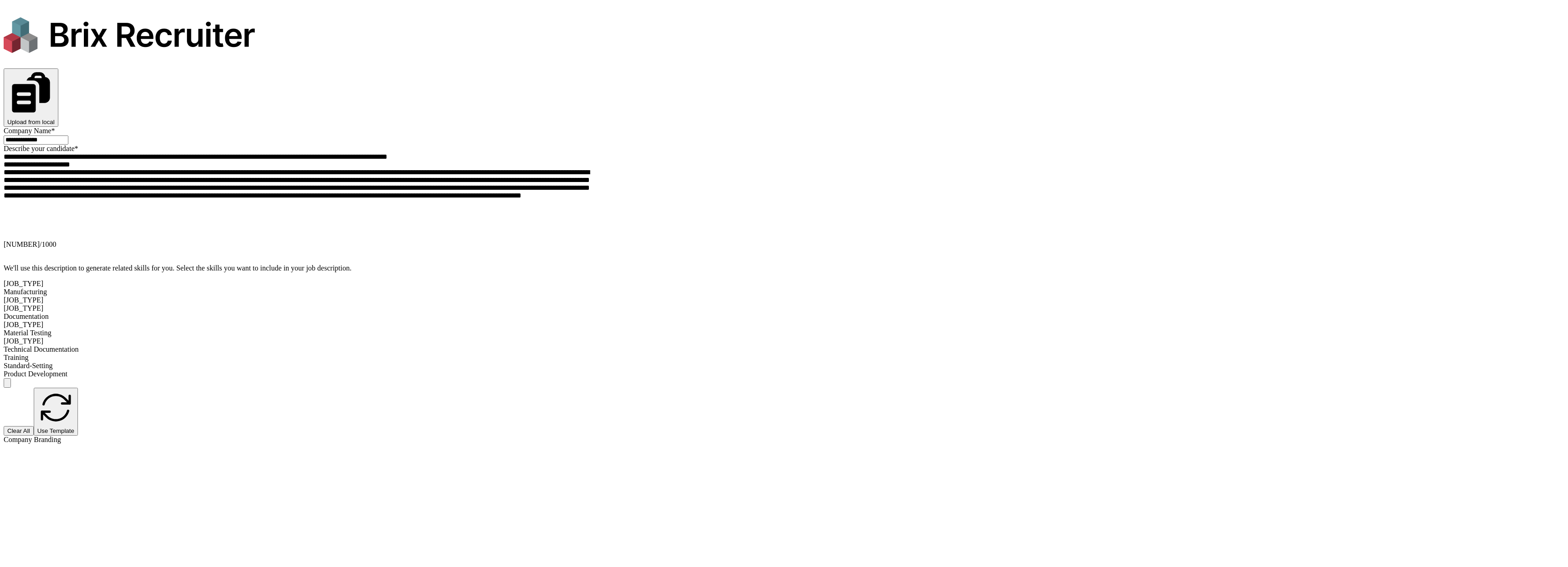 click on "[JOB_TYPE]" at bounding box center [784, 3864] 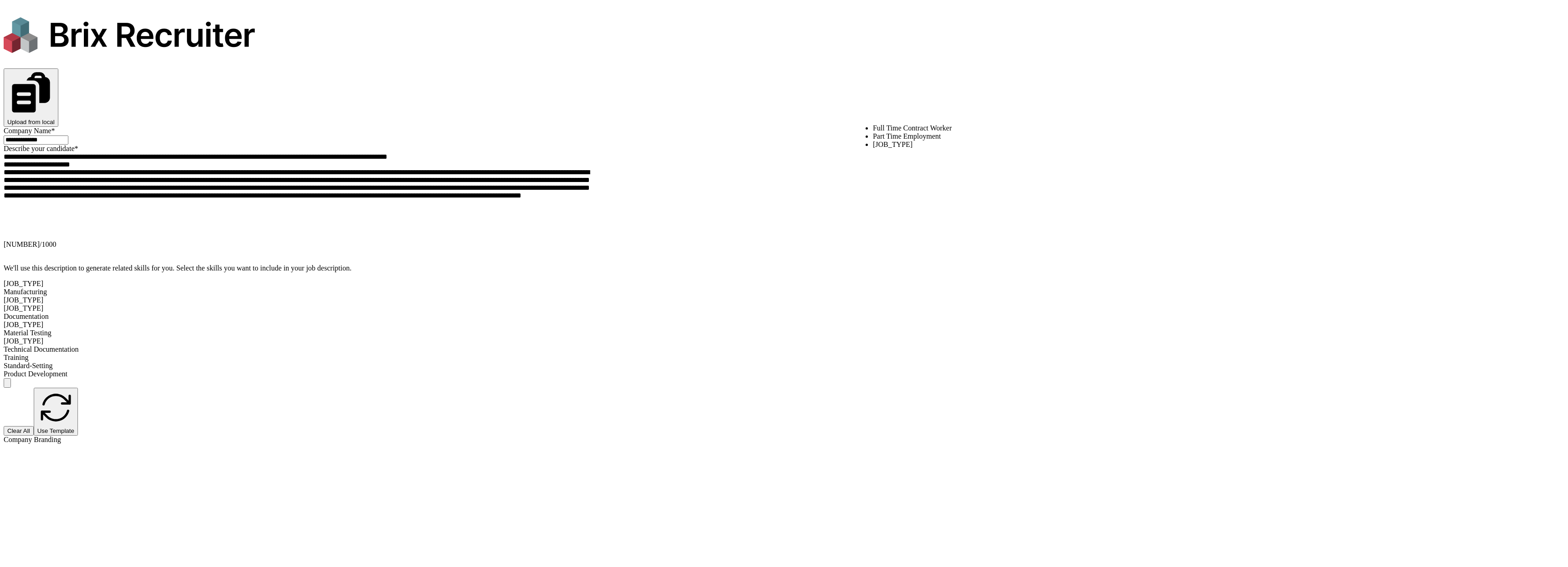click on "**********" at bounding box center (784, 7153) 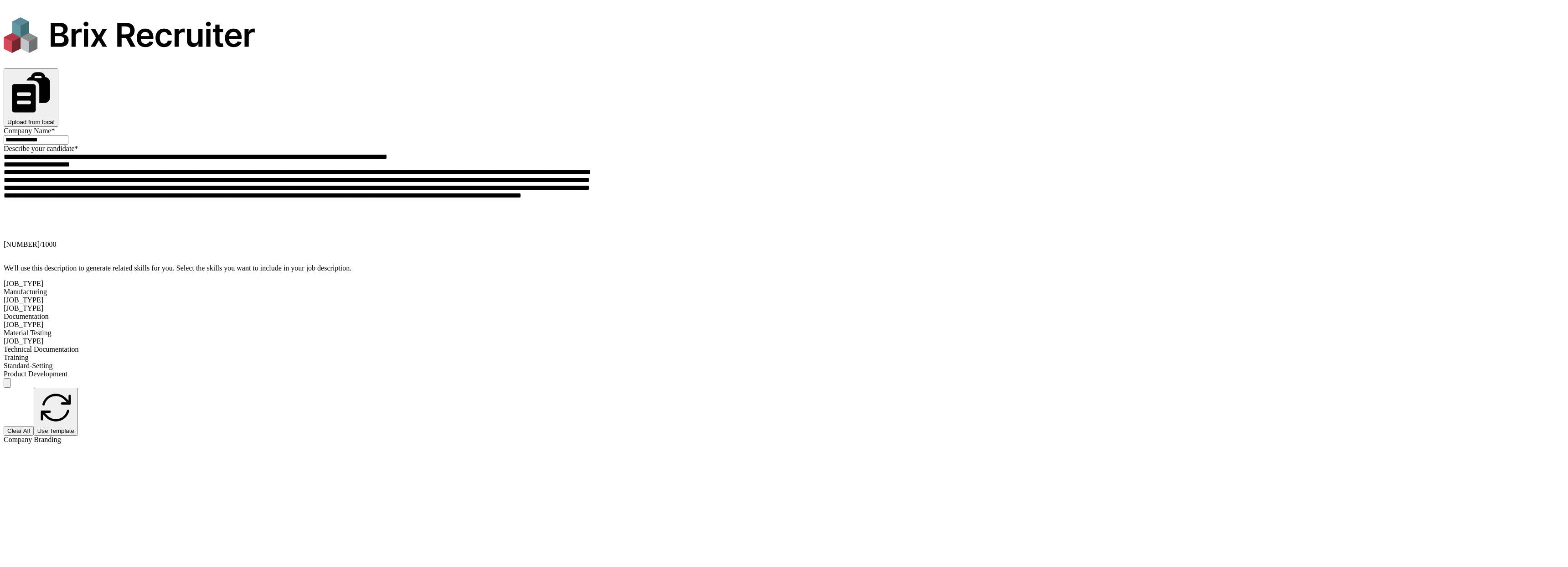 click on "Save" at bounding box center [41, 7097] 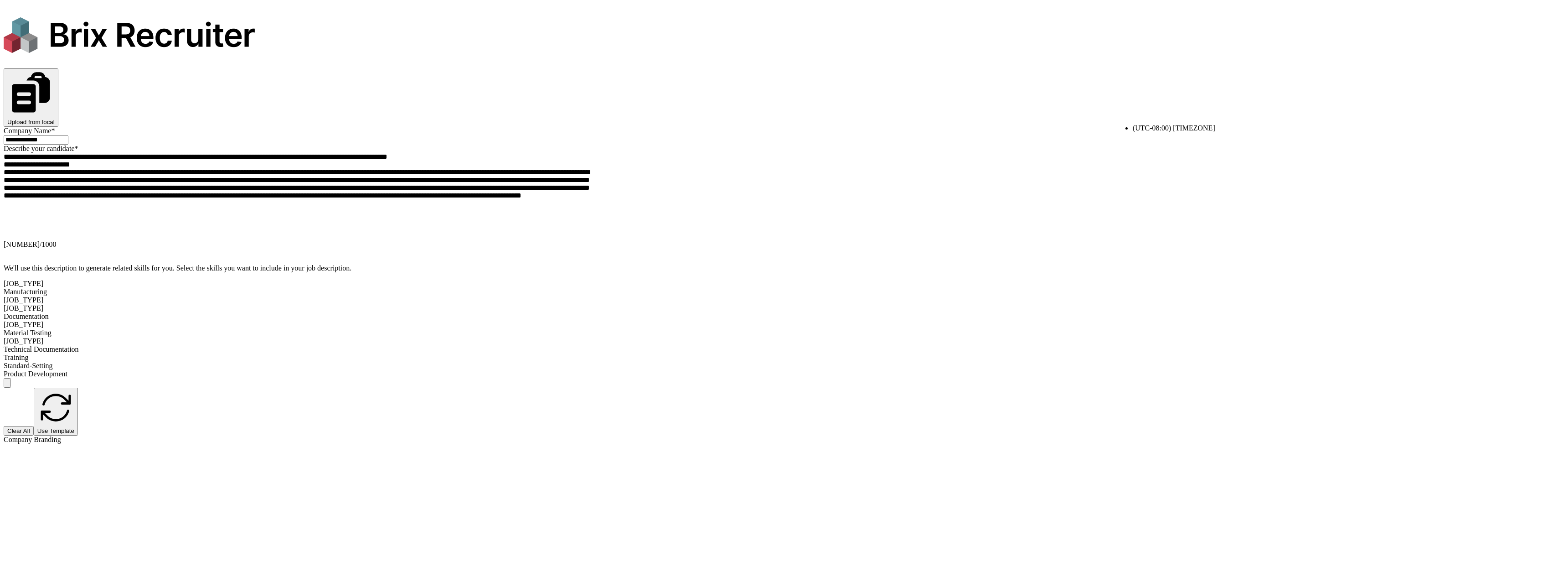 type on "****" 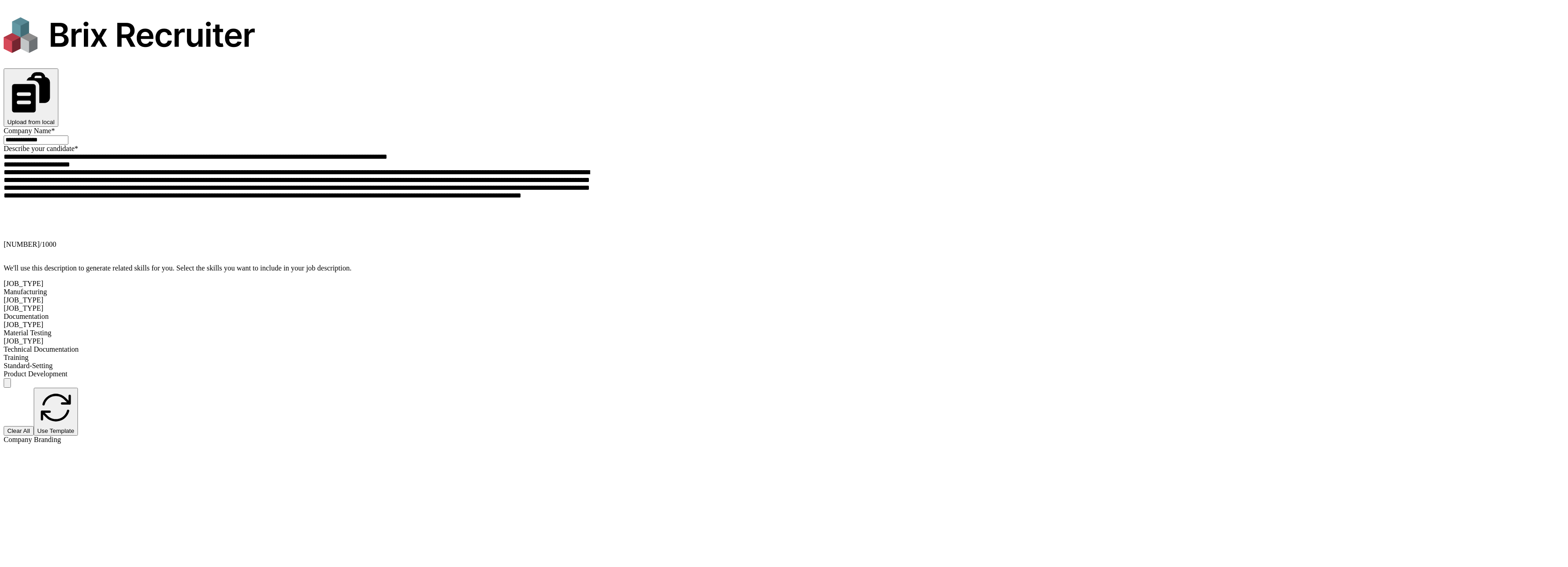 click on "Save" at bounding box center [41, 7097] 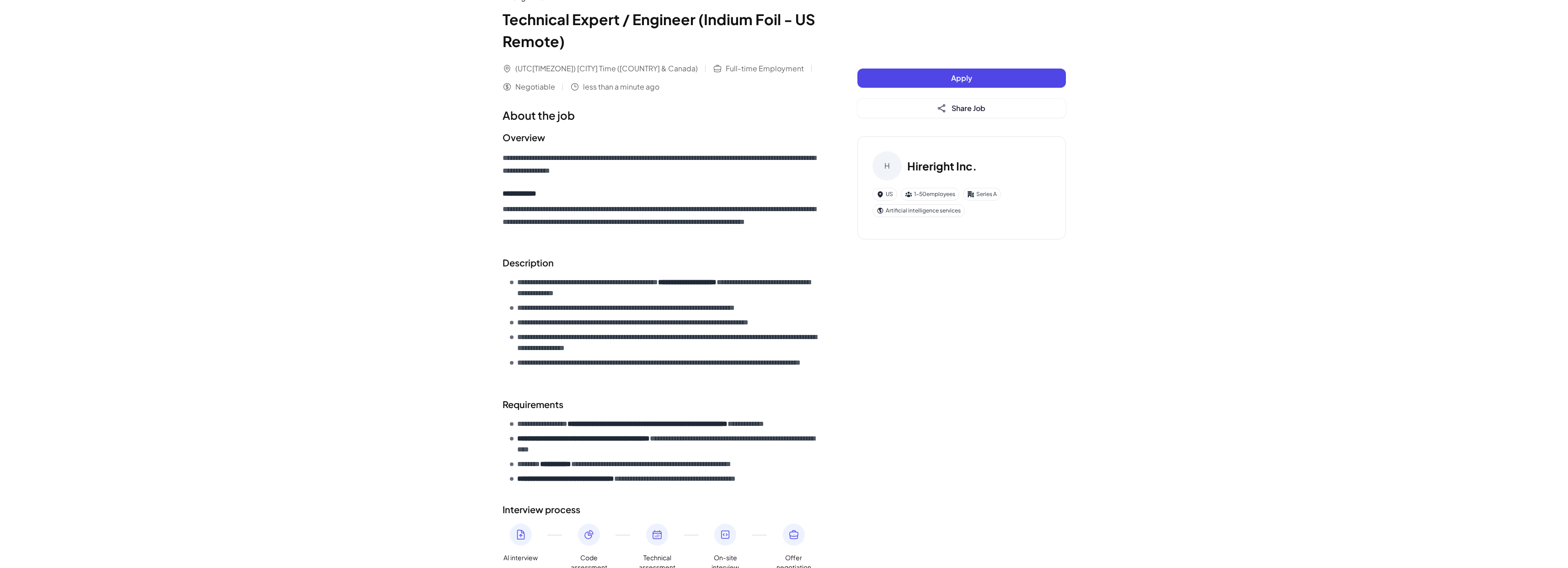 scroll, scrollTop: 0, scrollLeft: 0, axis: both 